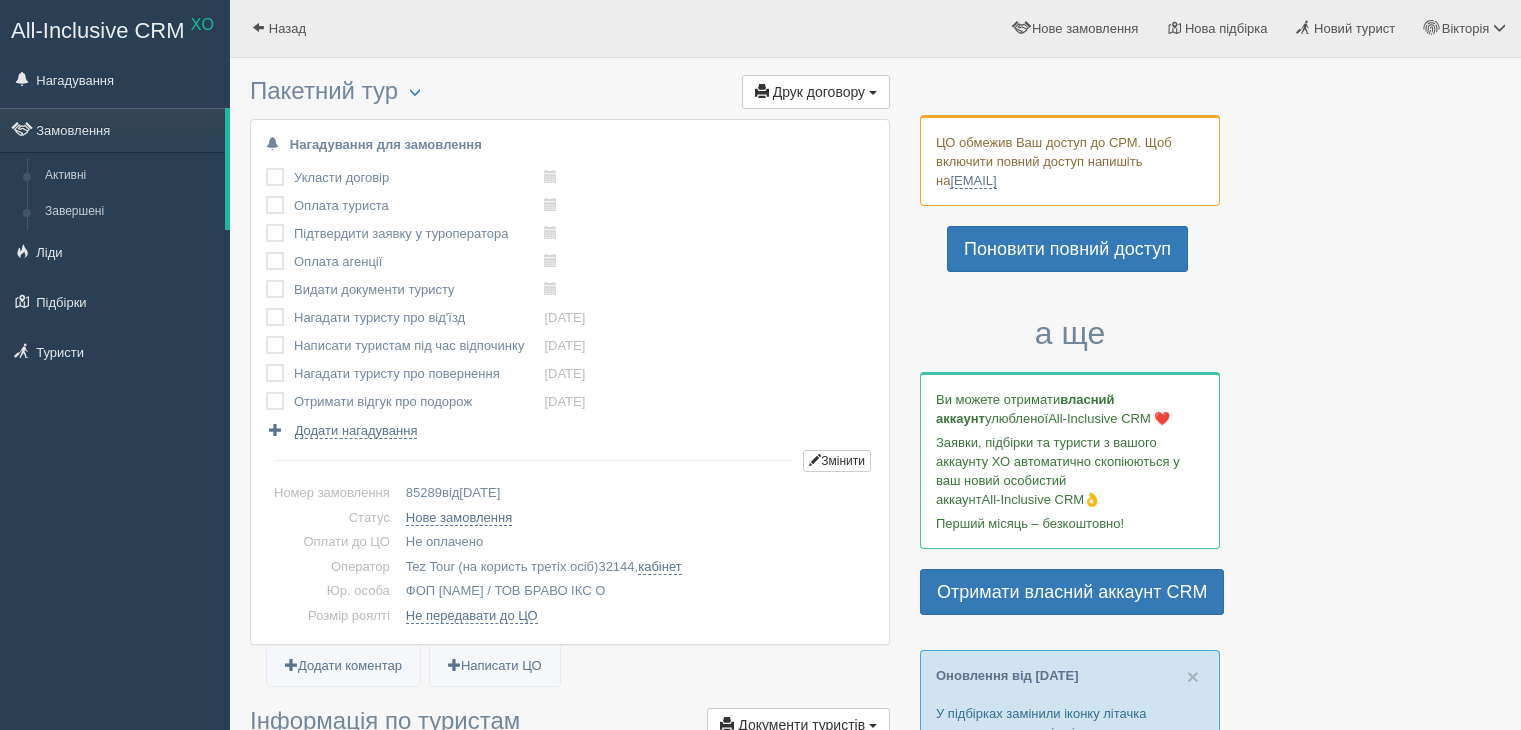 scroll, scrollTop: 0, scrollLeft: 0, axis: both 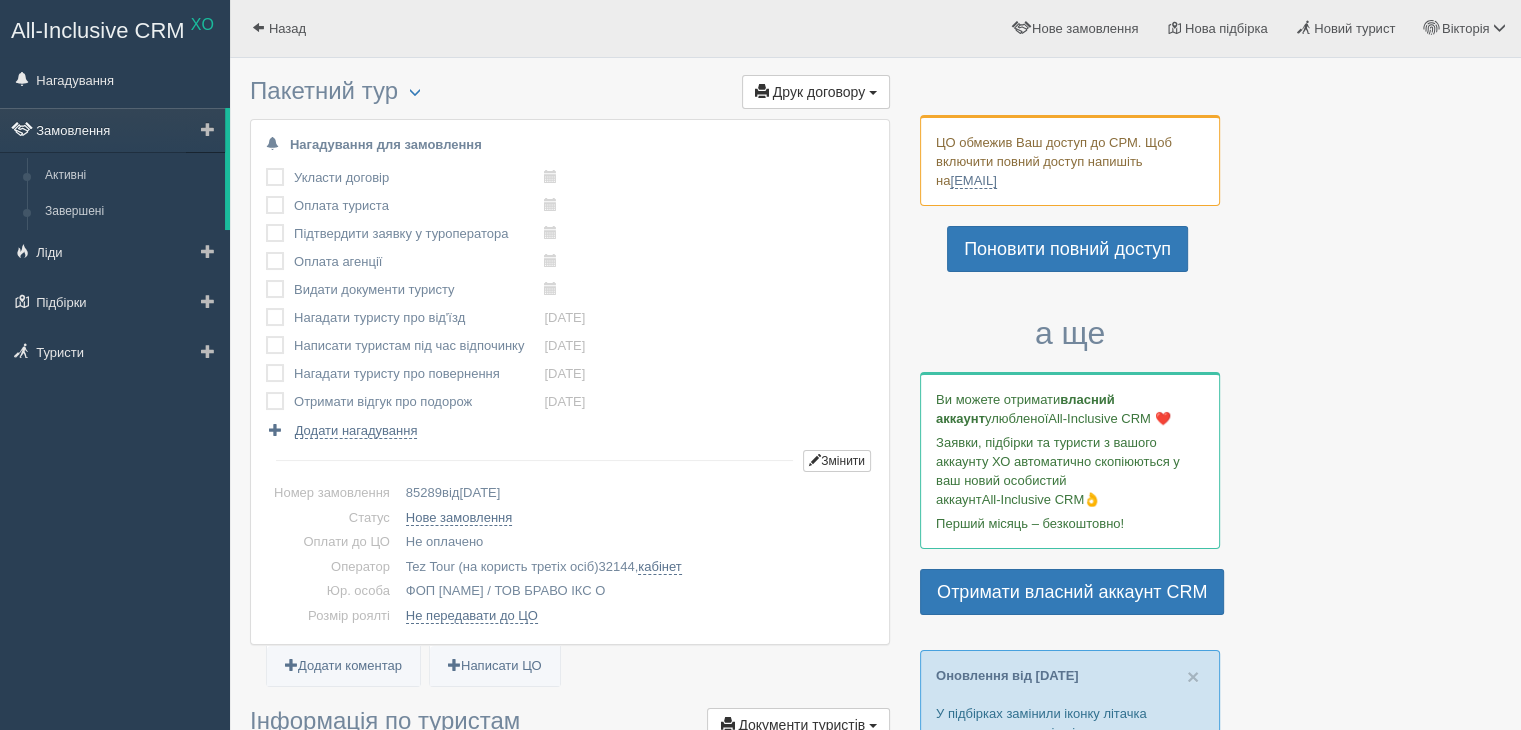 click on "Замовлення" at bounding box center (112, 130) 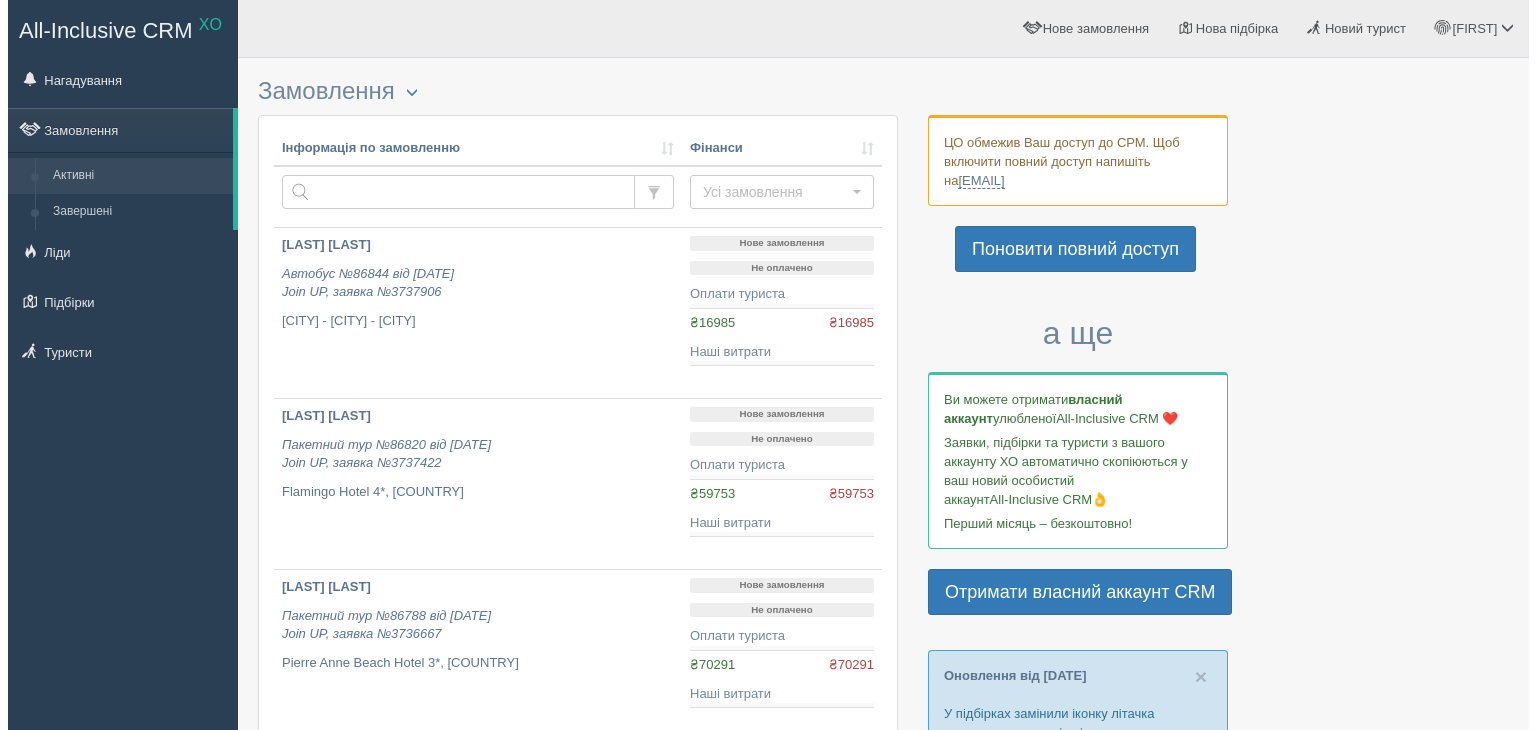 scroll, scrollTop: 0, scrollLeft: 0, axis: both 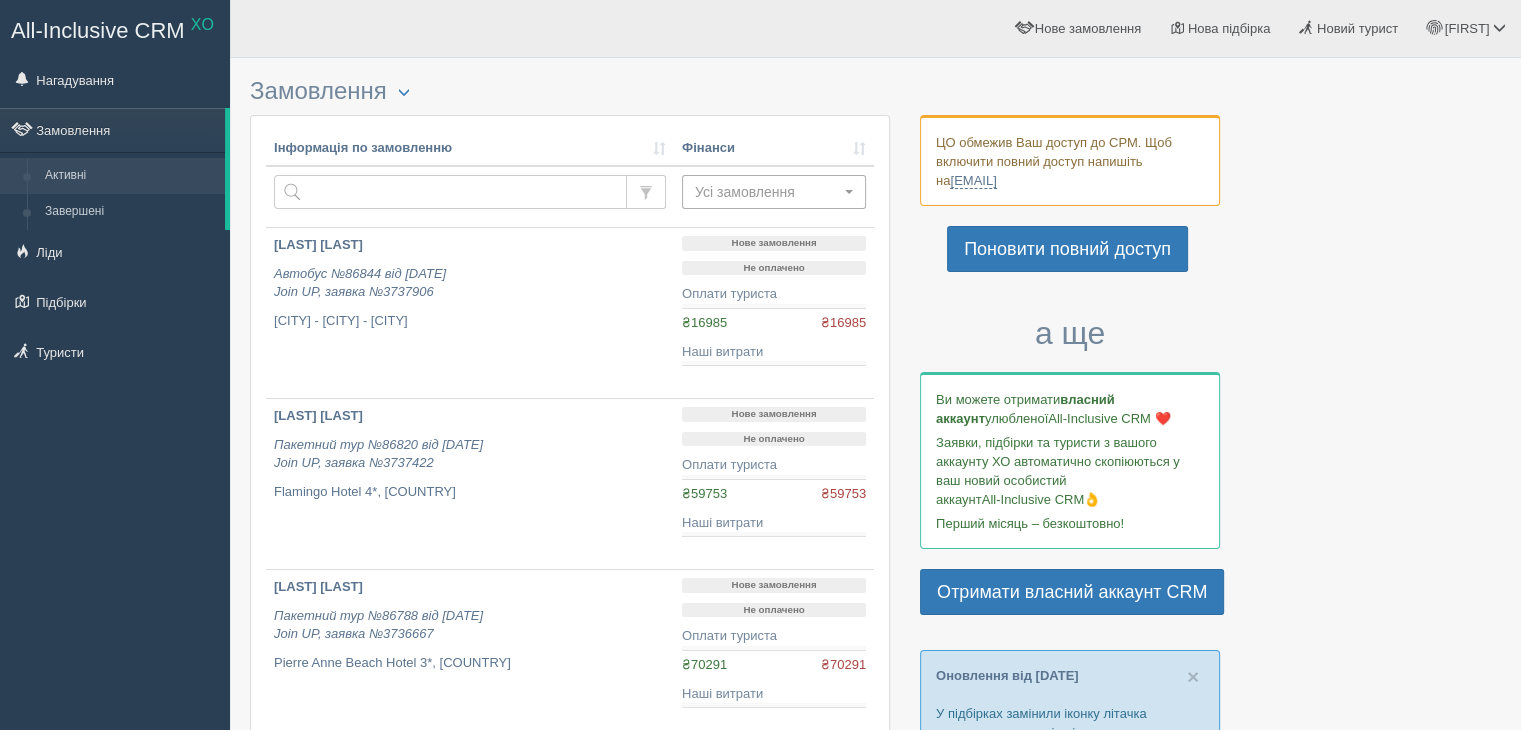 click on "Усі замовлення" at bounding box center [767, 192] 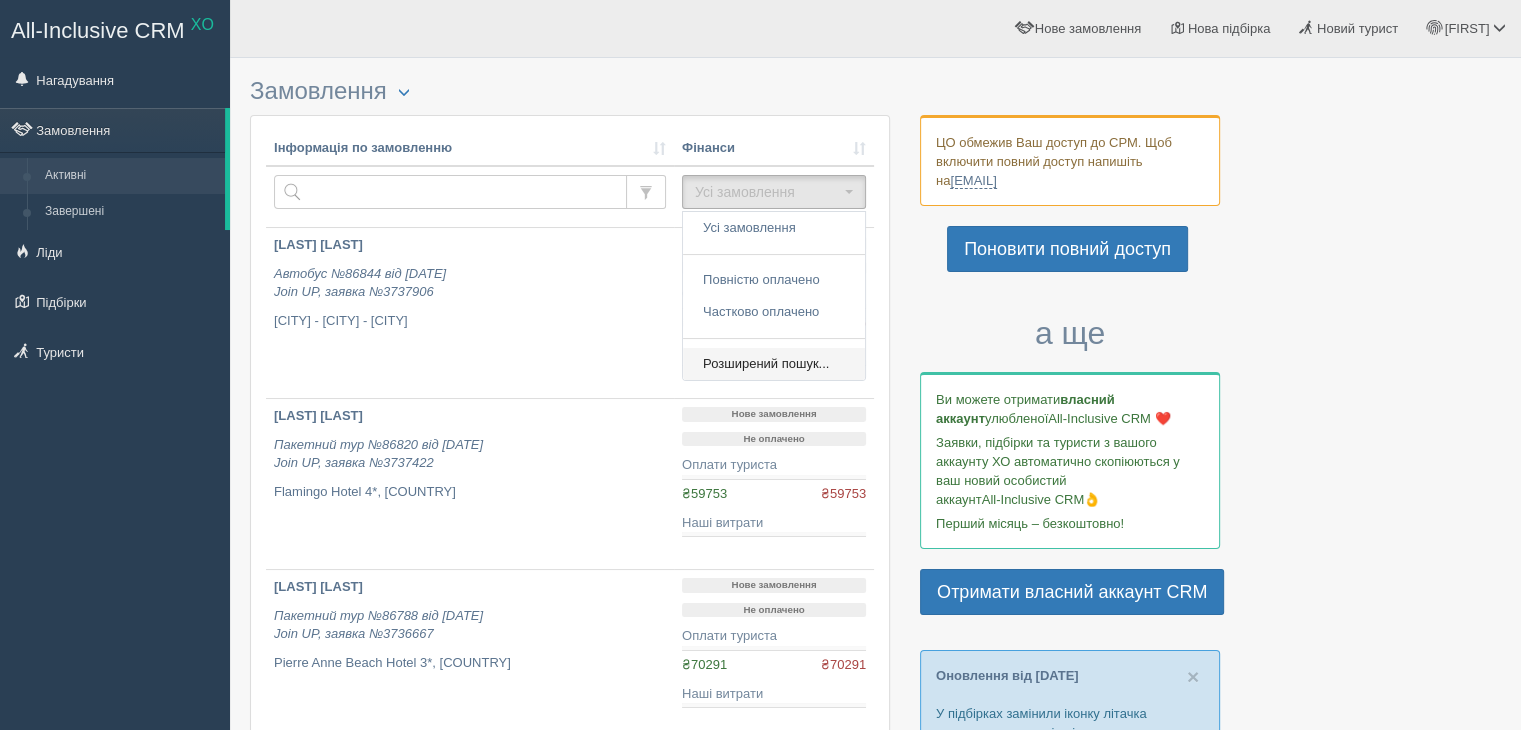 click on "Розширений пошук..." at bounding box center [766, 364] 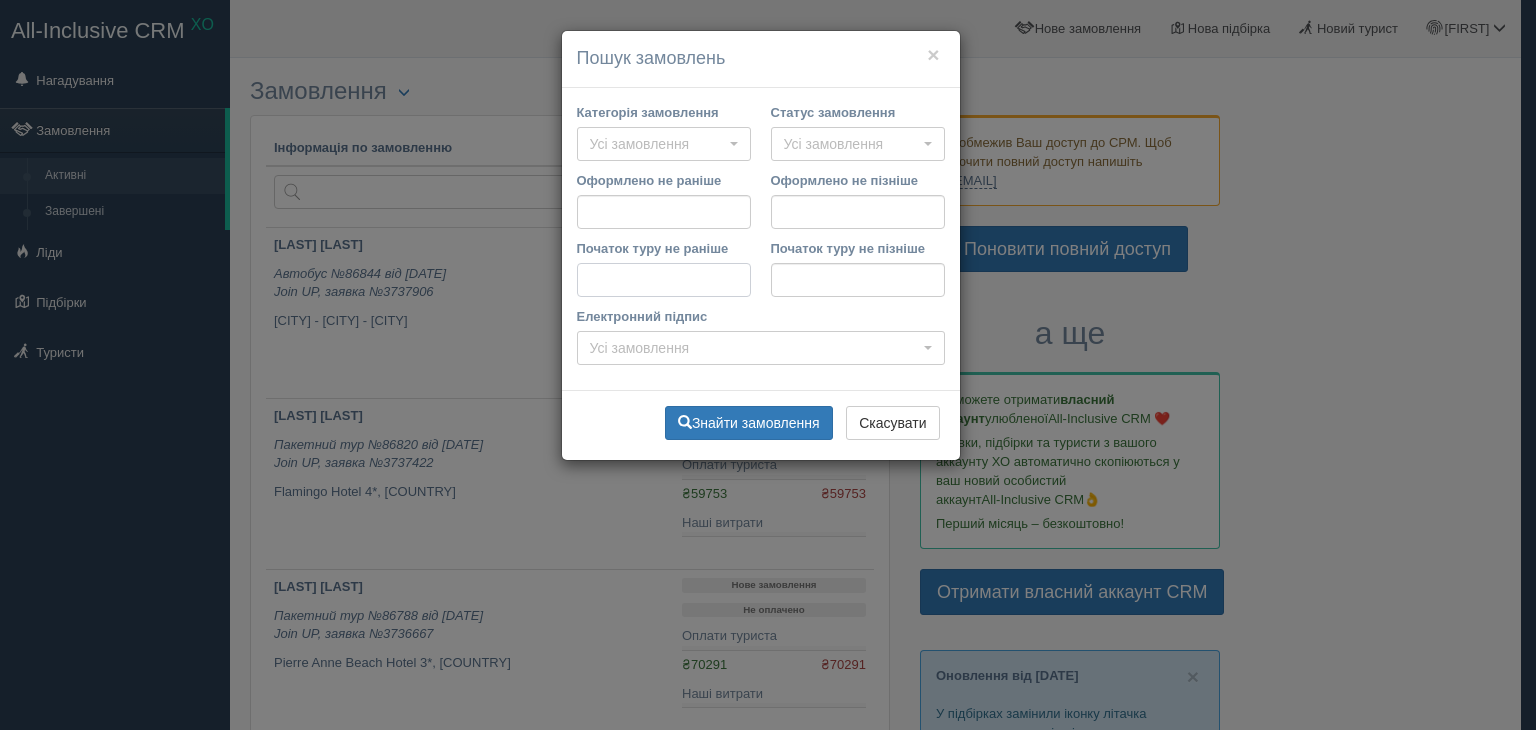 click on "Початок туру не раніше" at bounding box center [664, 280] 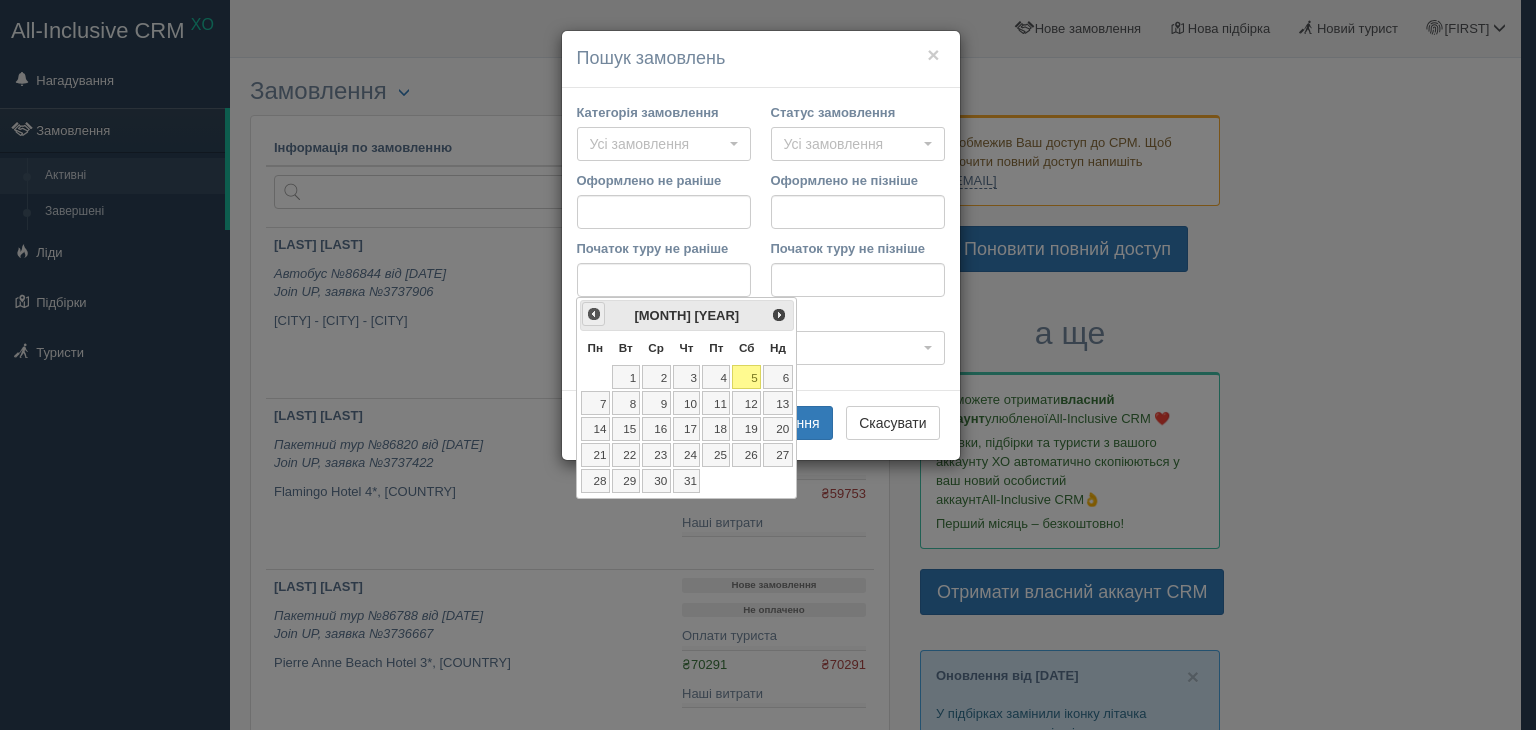 click on "<Попер" at bounding box center (594, 314) 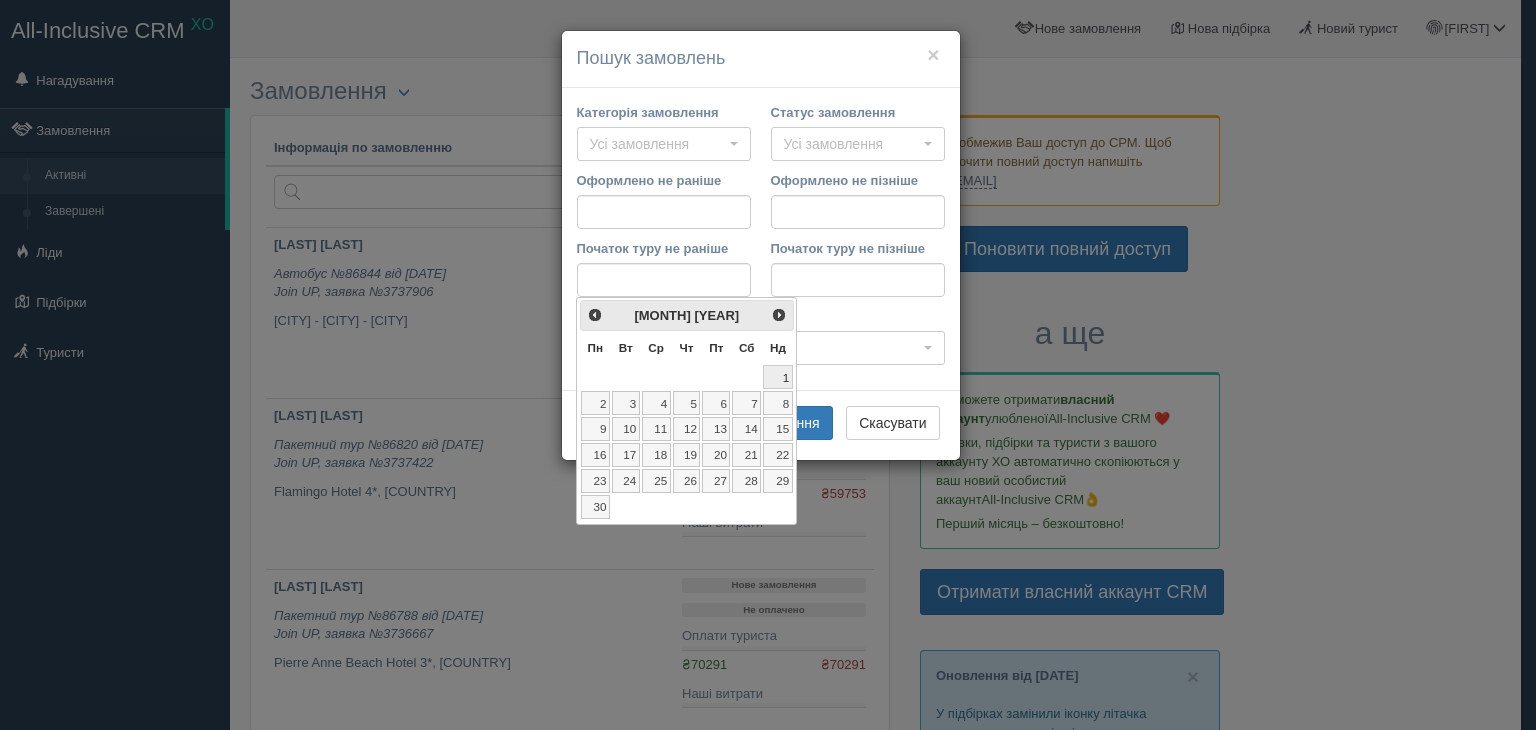 click on "1" at bounding box center [778, 377] 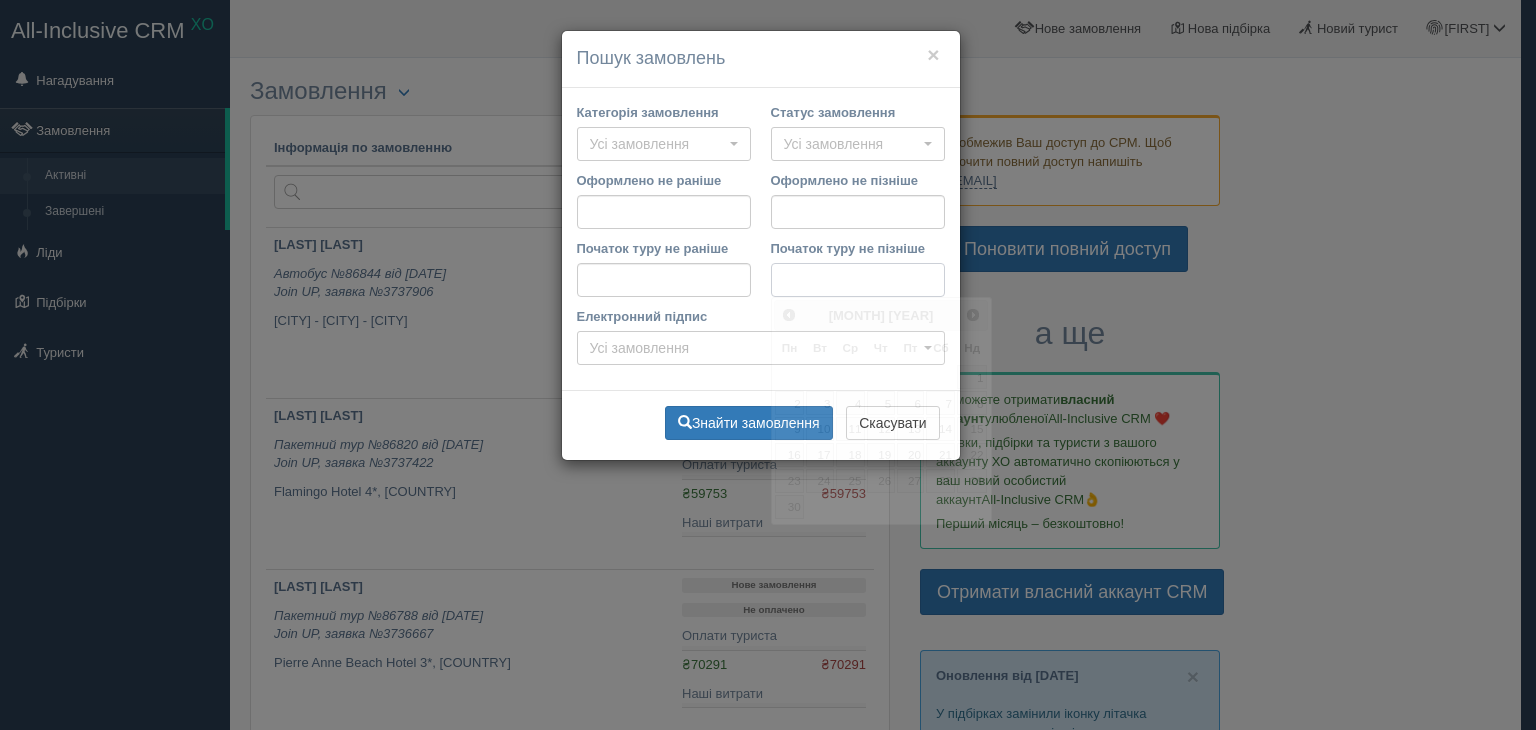click on "Початок туру не пізніше" at bounding box center [858, 280] 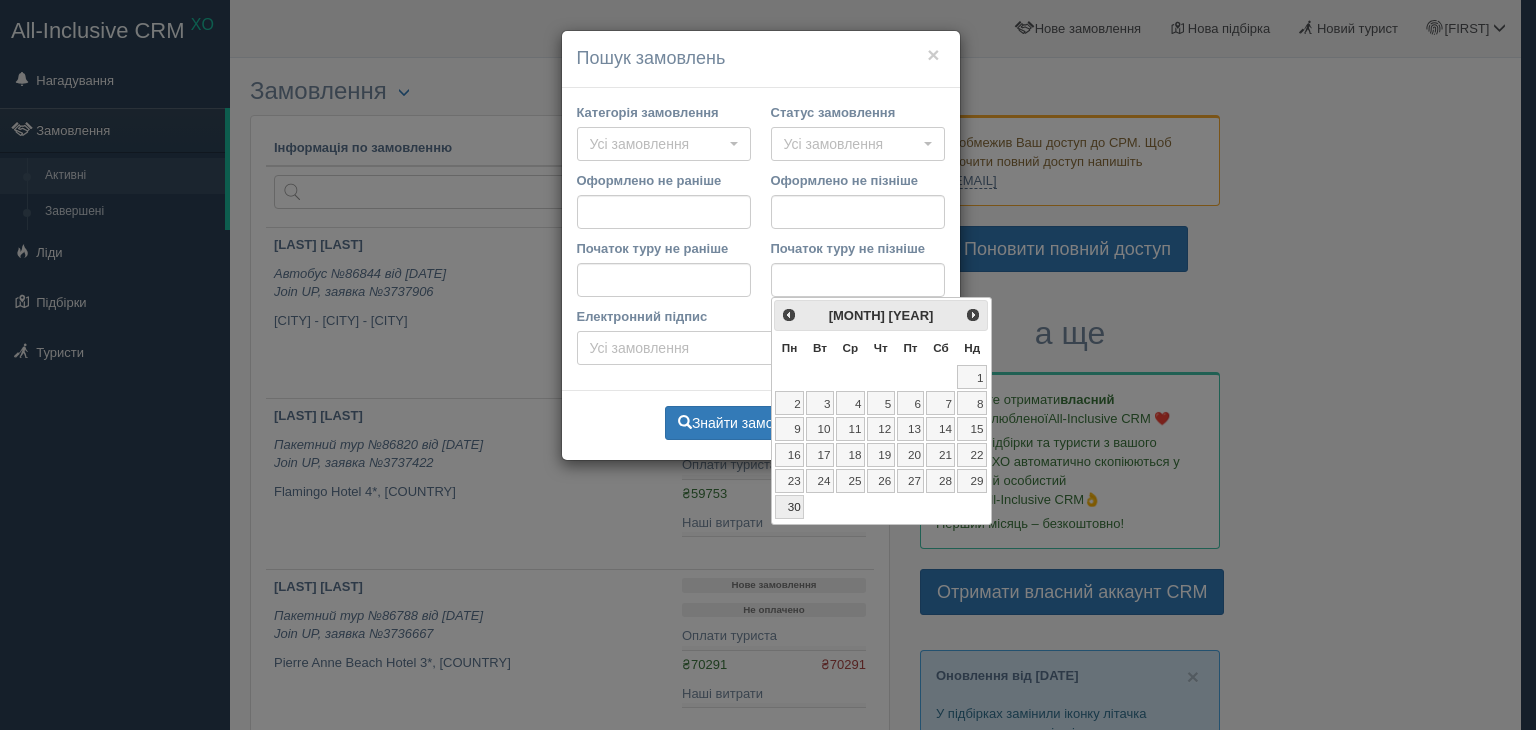 click on "30" at bounding box center (789, 507) 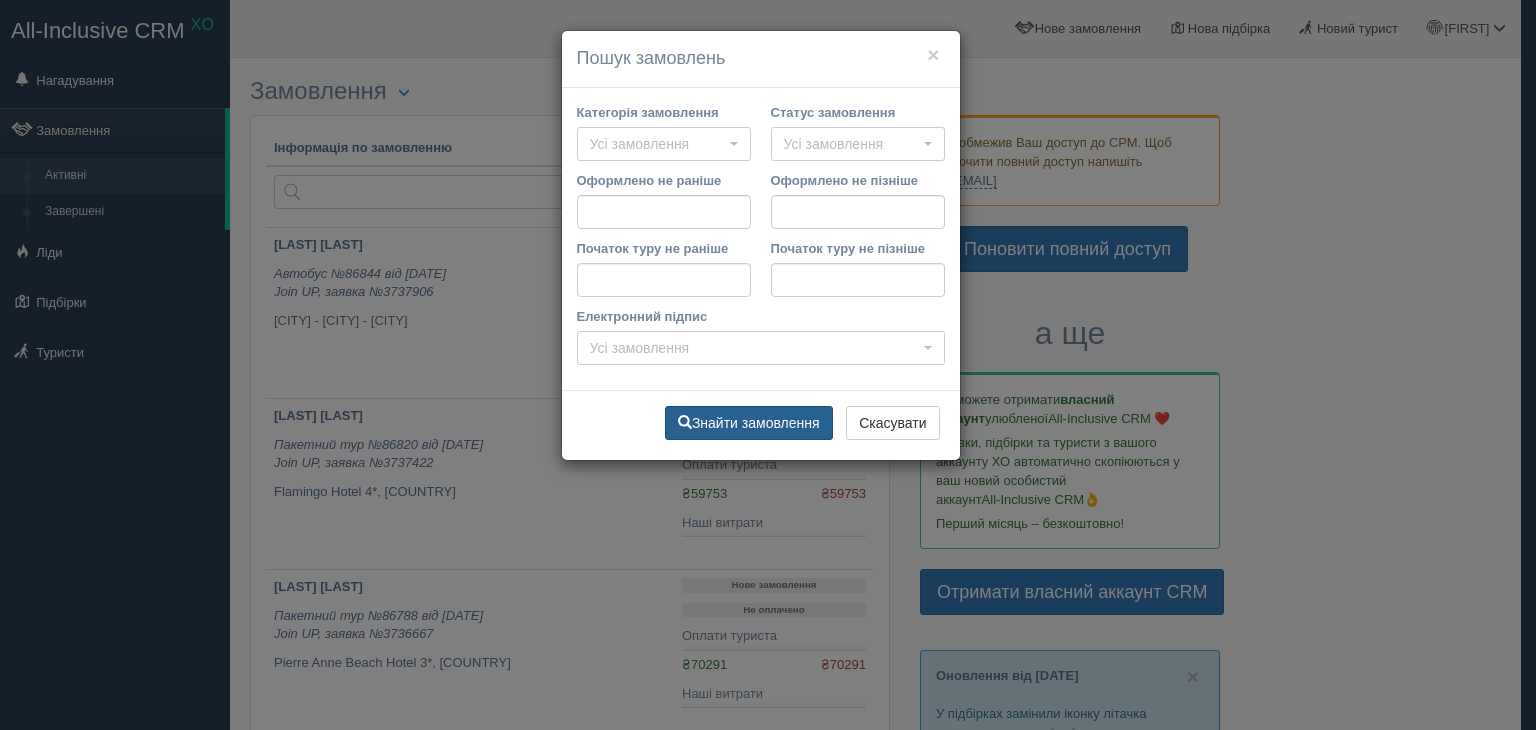 click on "Знайти замовлення" at bounding box center [749, 423] 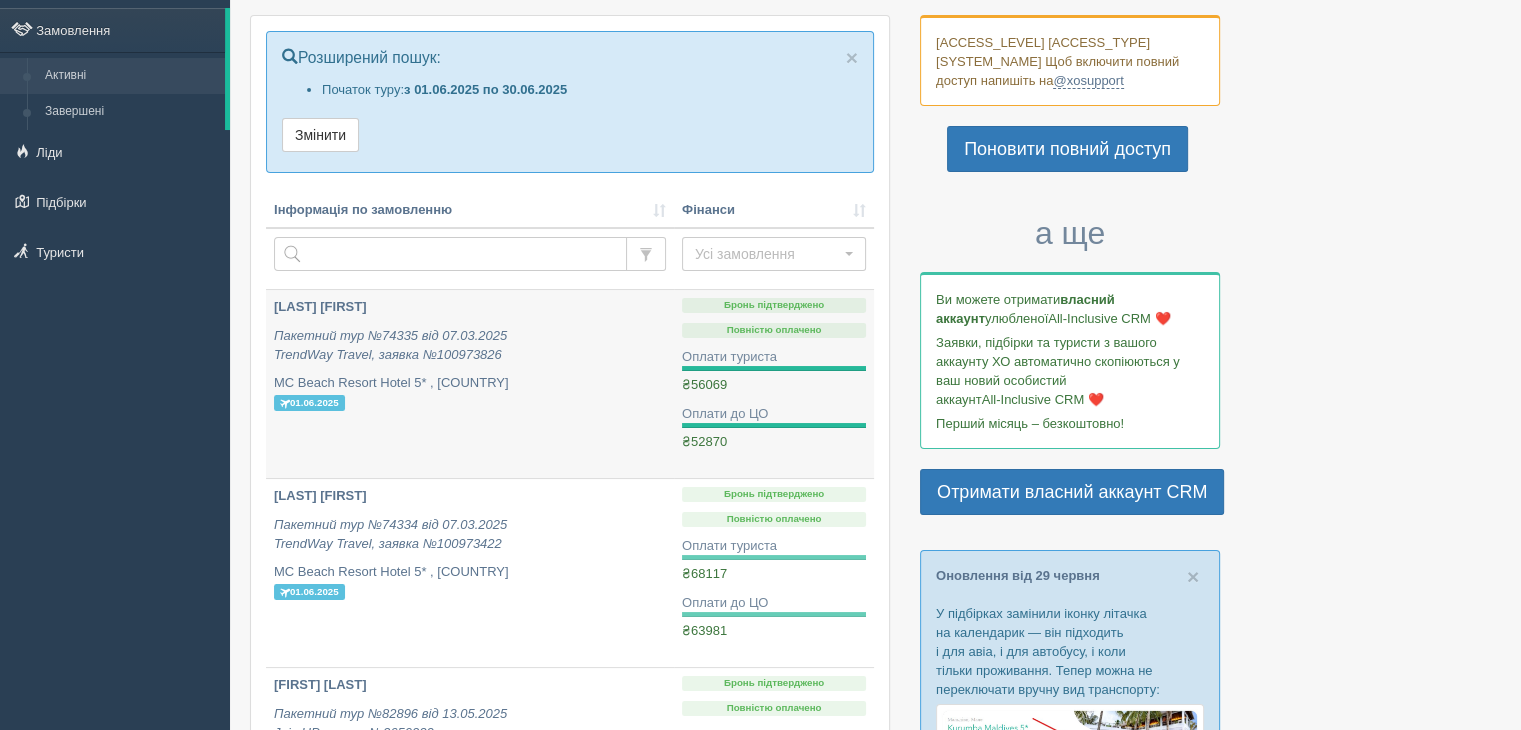 scroll, scrollTop: 200, scrollLeft: 0, axis: vertical 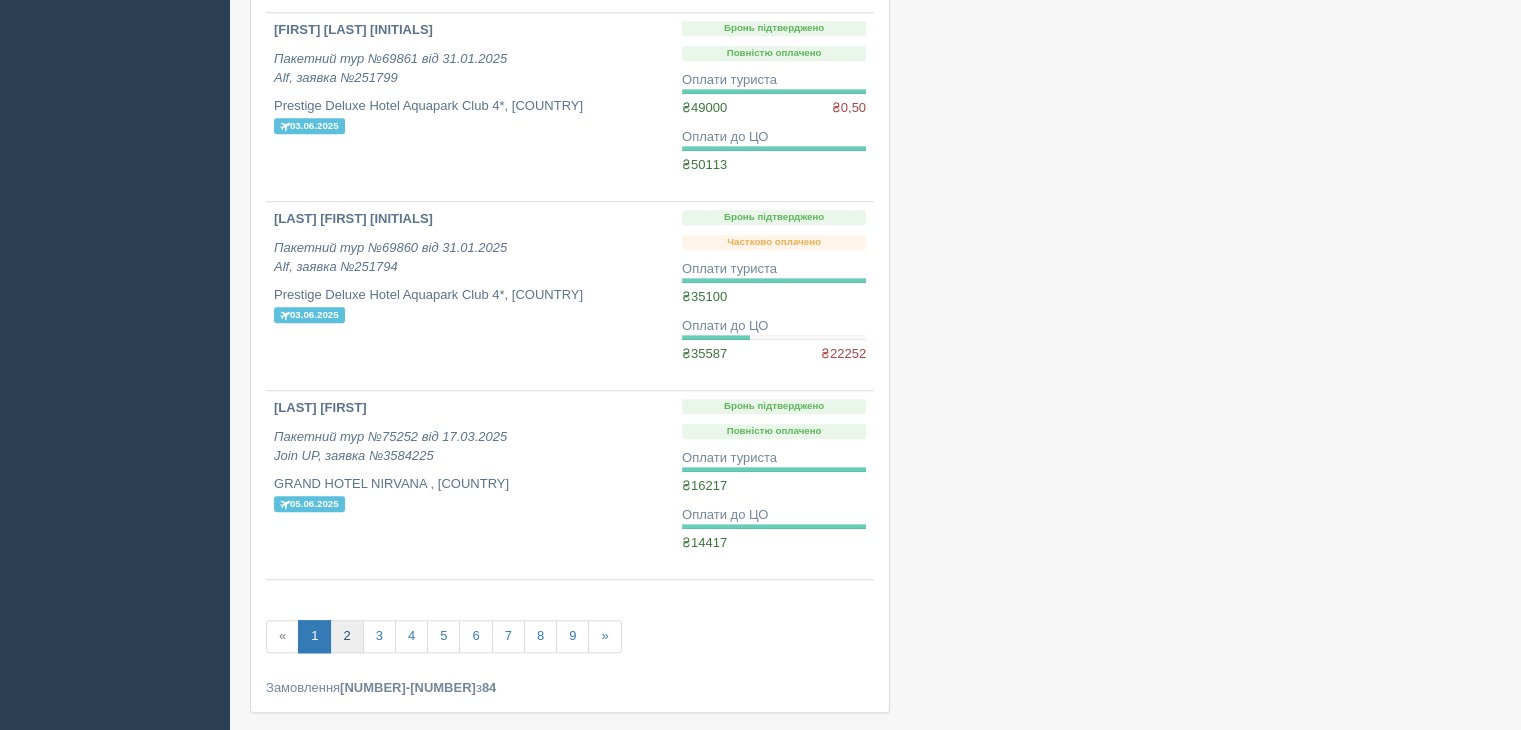 click on "2" at bounding box center (346, 636) 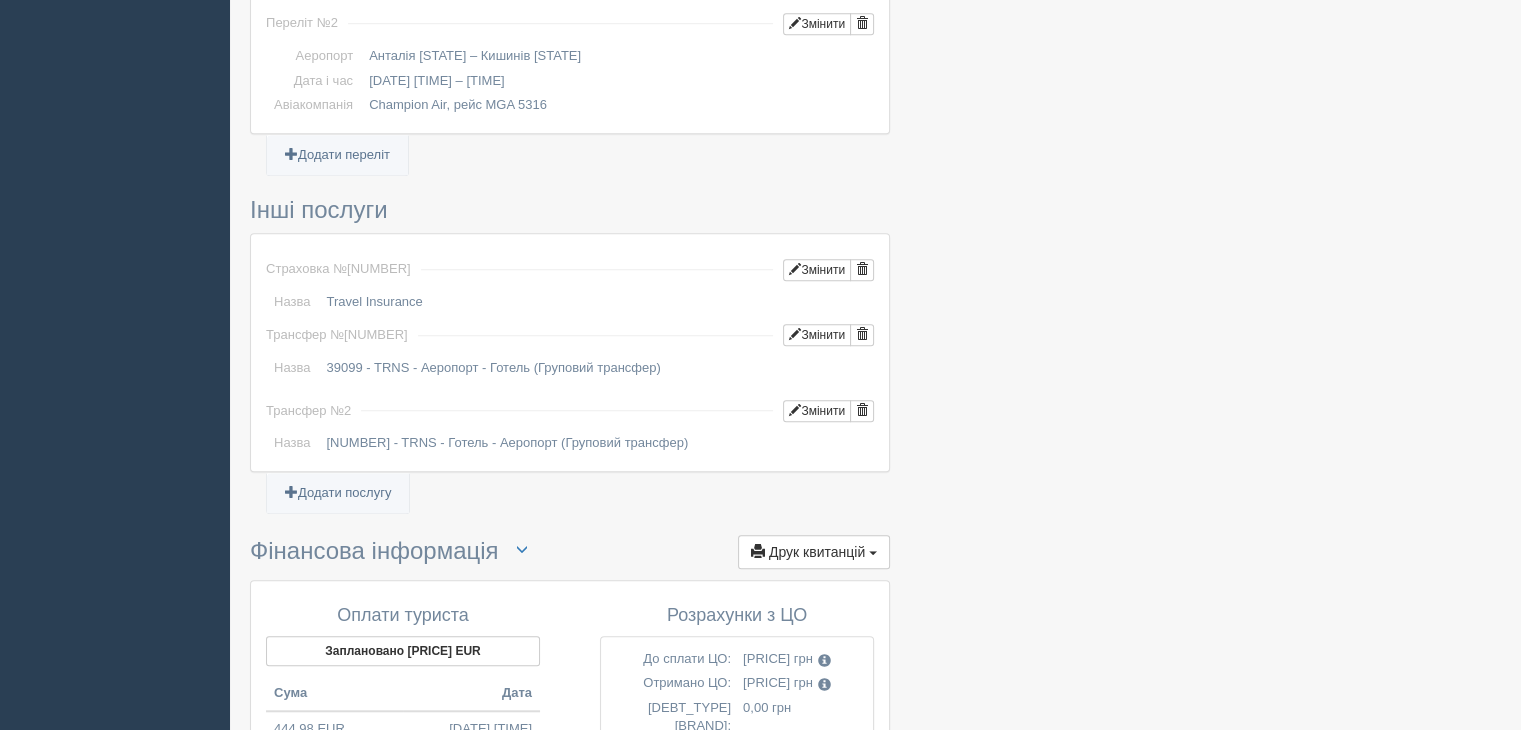 scroll, scrollTop: 1983, scrollLeft: 0, axis: vertical 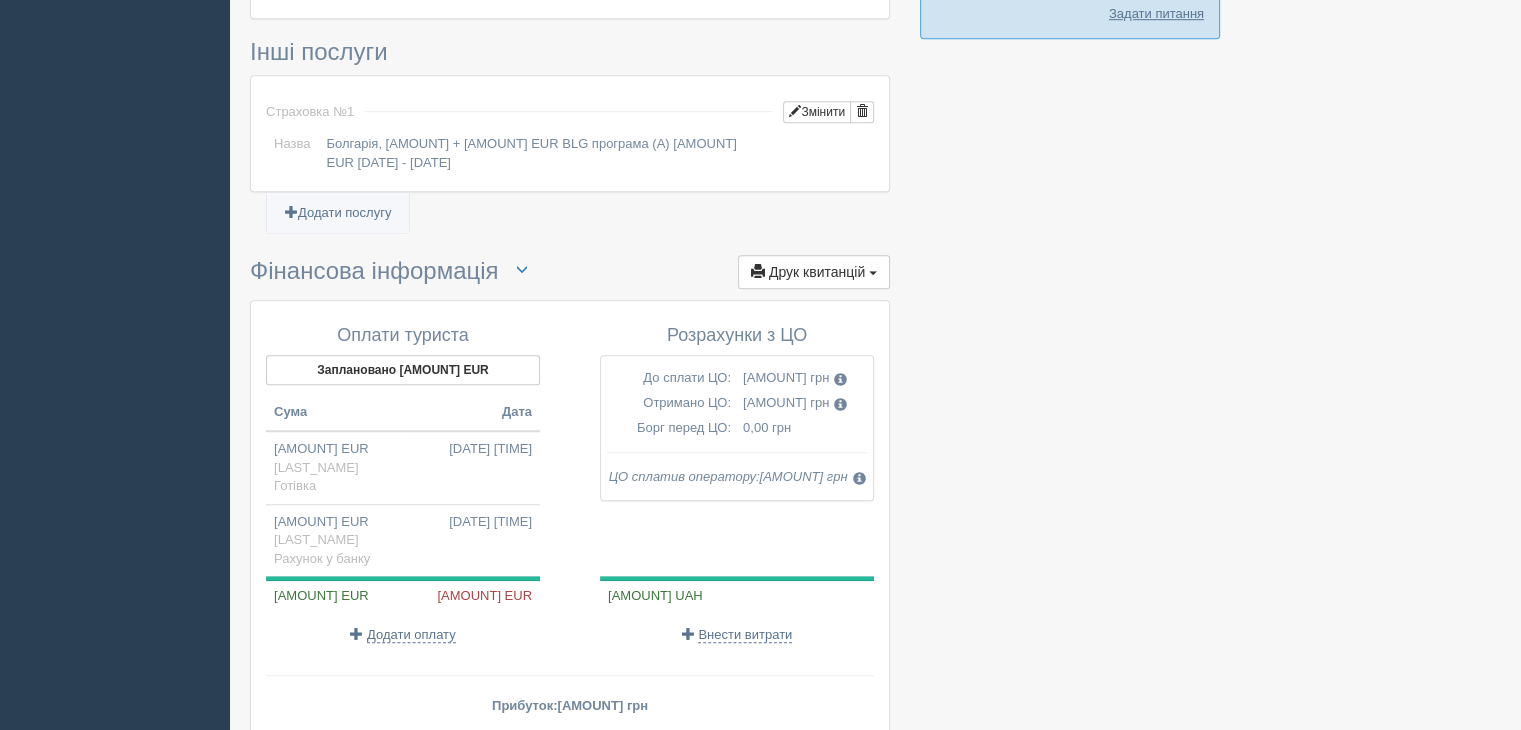 click on "Пакетний тур
Менеджер:
[LAST_NAME] [FIRST_NAME]
Змінити тип
Створити копію
Об'єднати договори
Видалити замовлення" at bounding box center (875, -304) 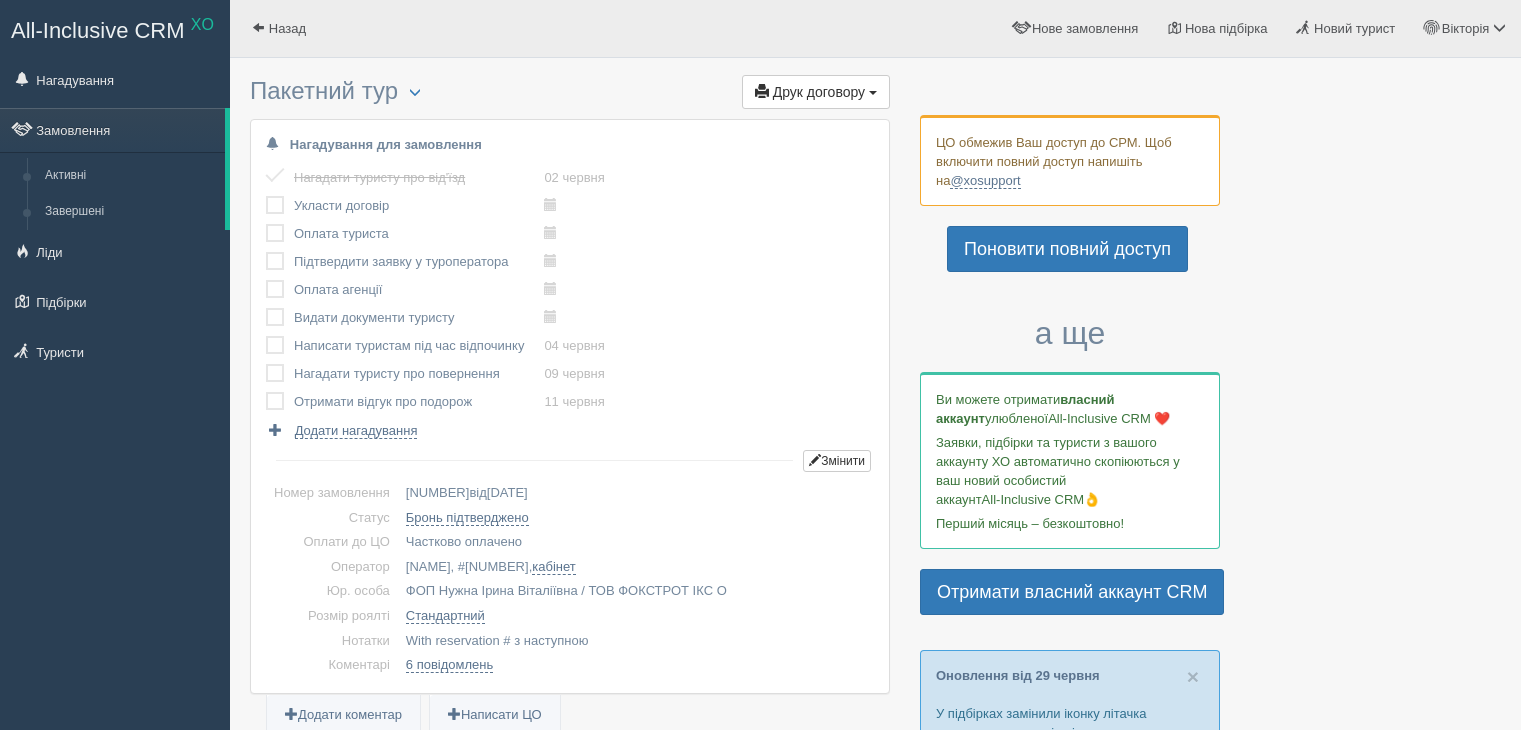 scroll, scrollTop: 0, scrollLeft: 0, axis: both 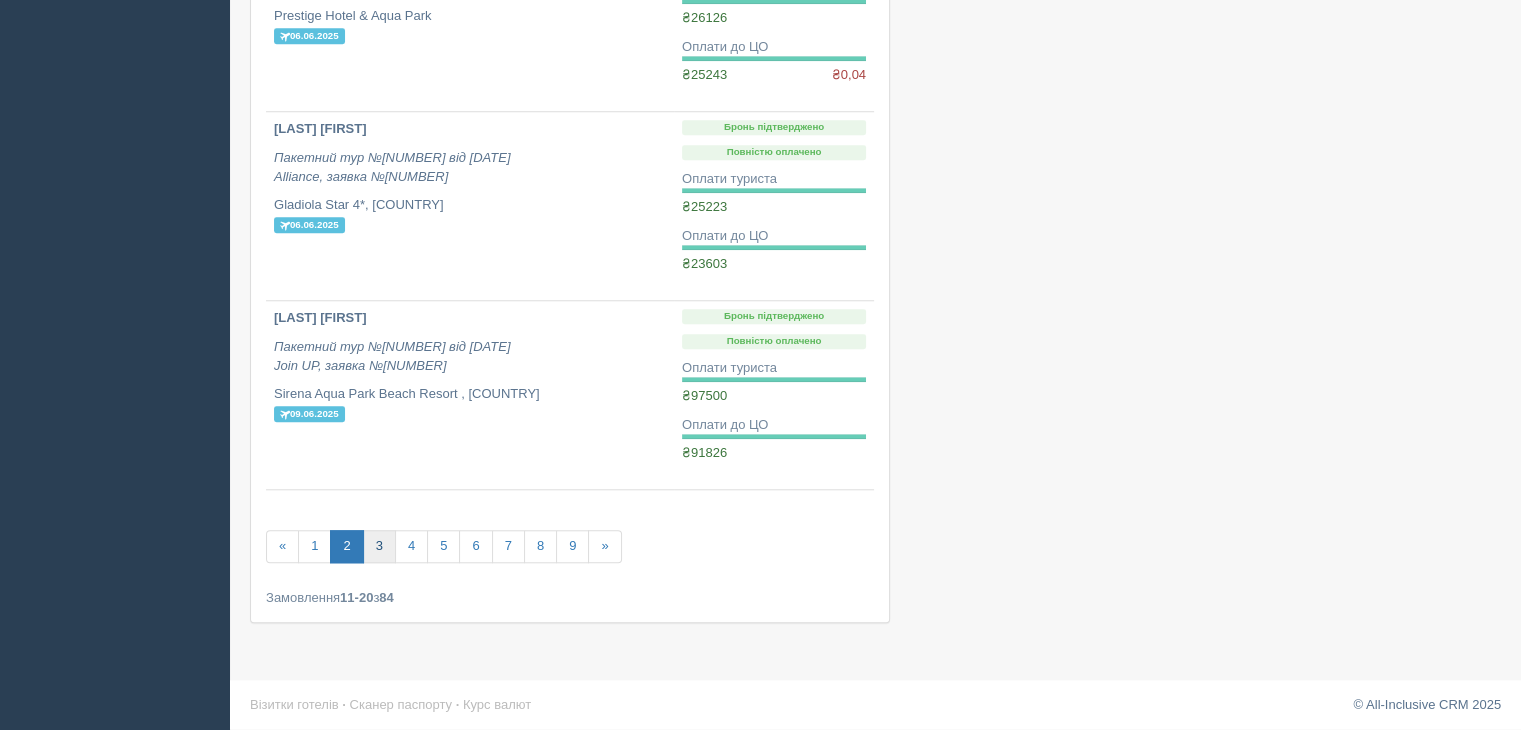 click on "3" at bounding box center [379, 546] 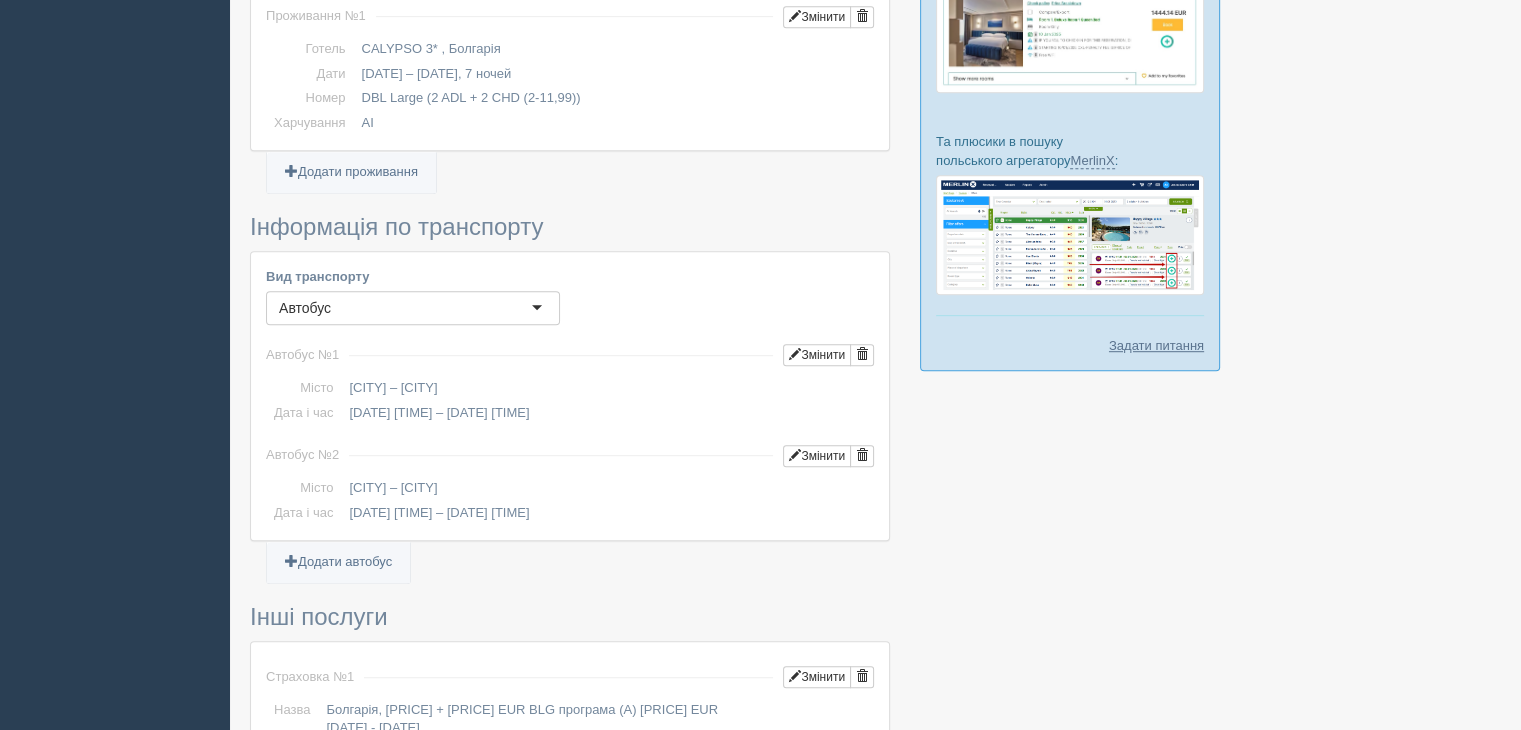 scroll, scrollTop: 968, scrollLeft: 0, axis: vertical 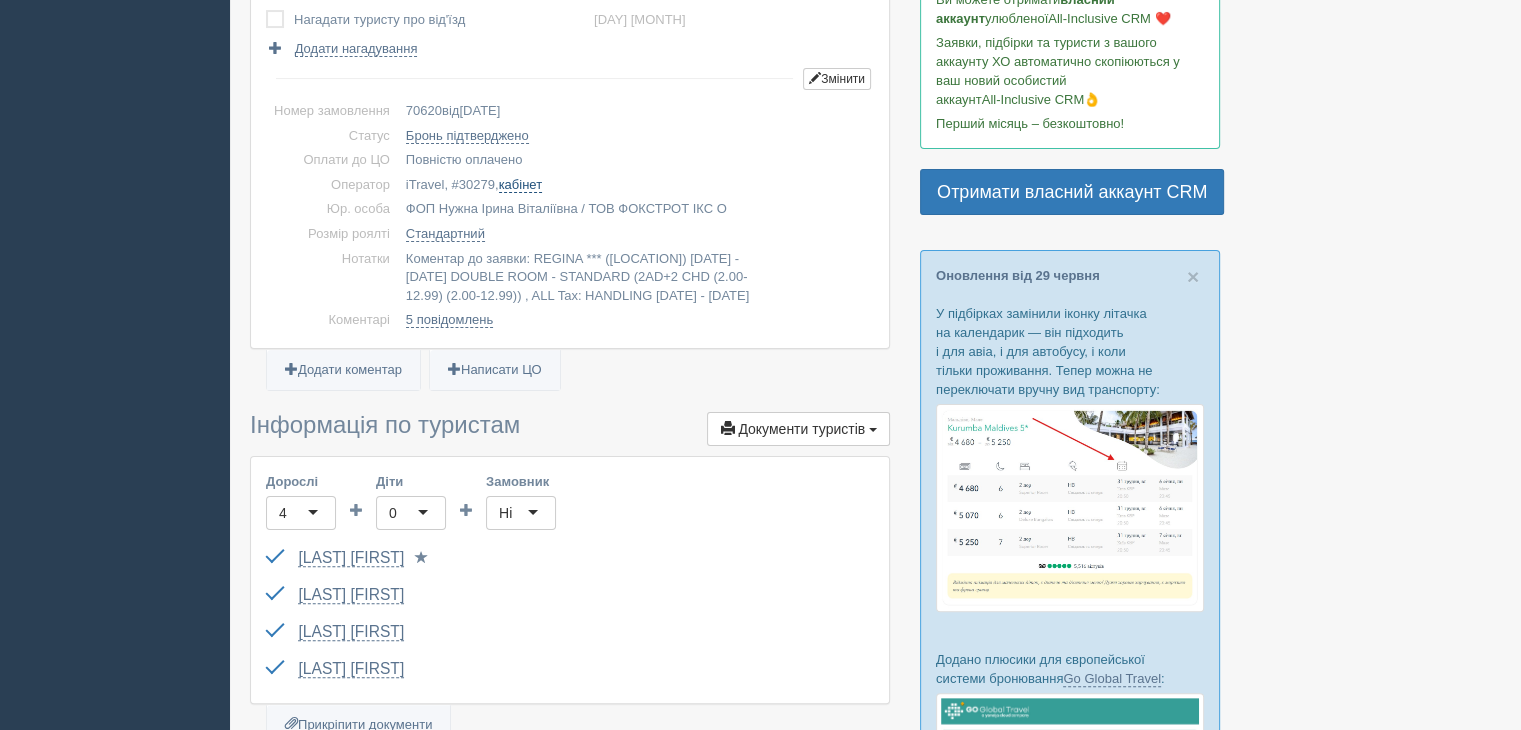 click on "кабінет" at bounding box center (520, 185) 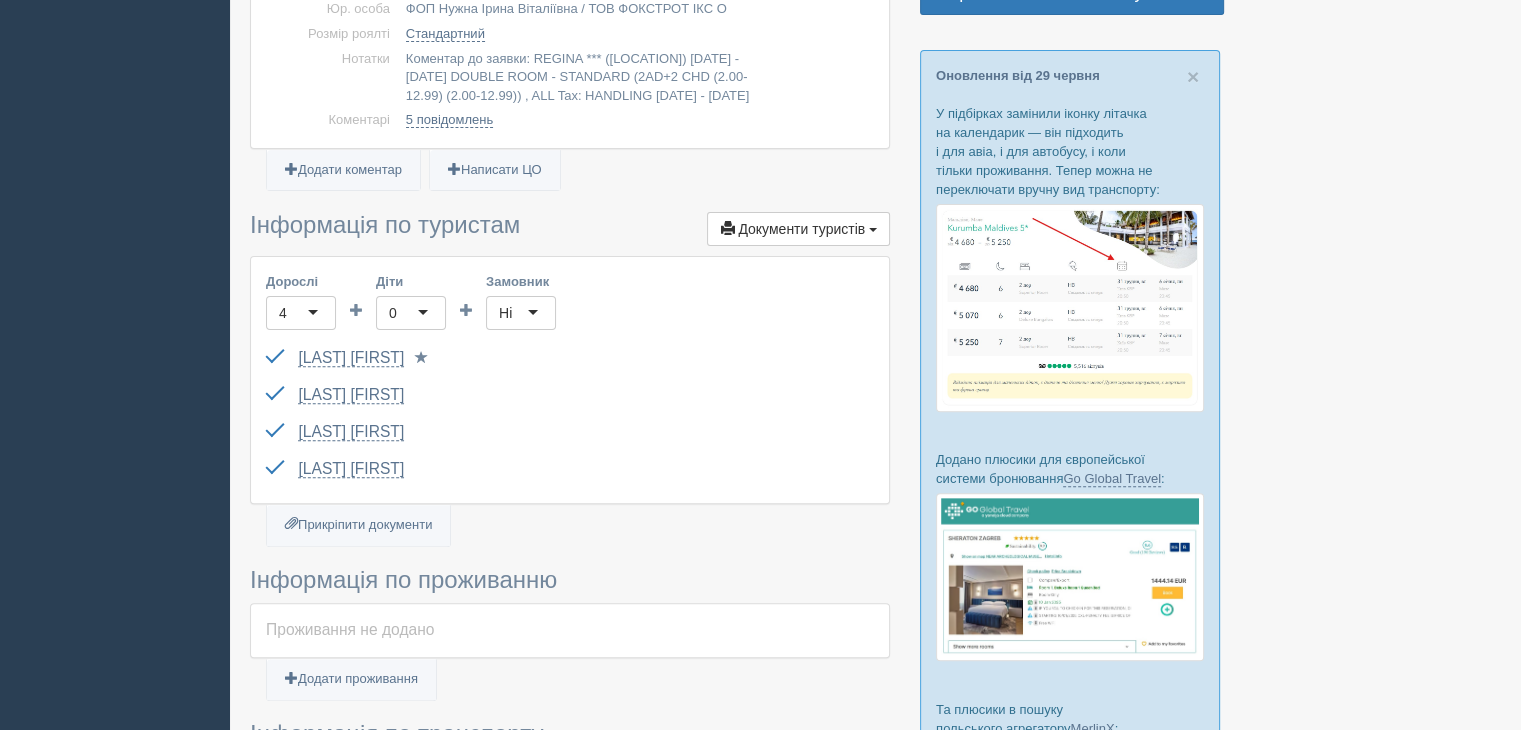 scroll, scrollTop: 200, scrollLeft: 0, axis: vertical 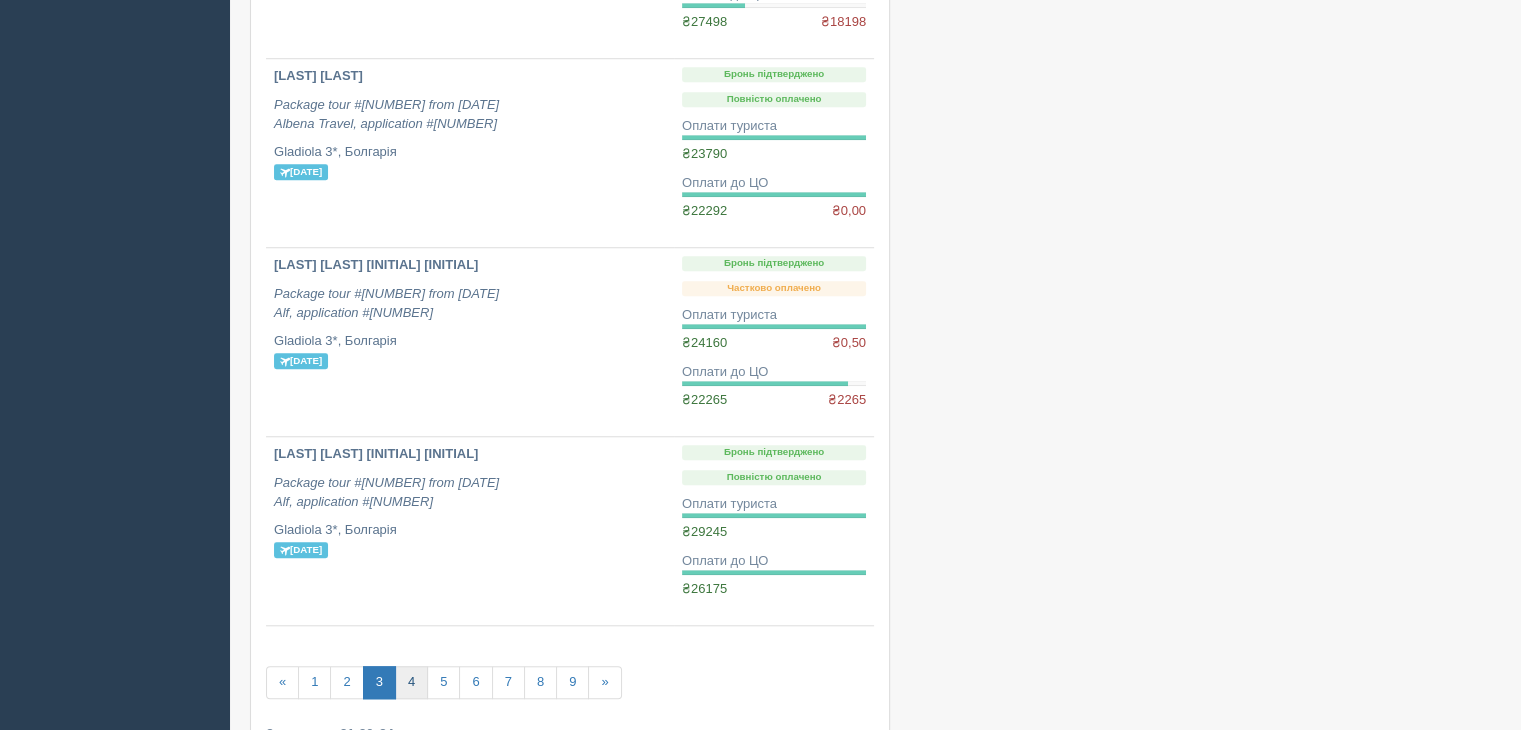 click on "4" at bounding box center (411, 682) 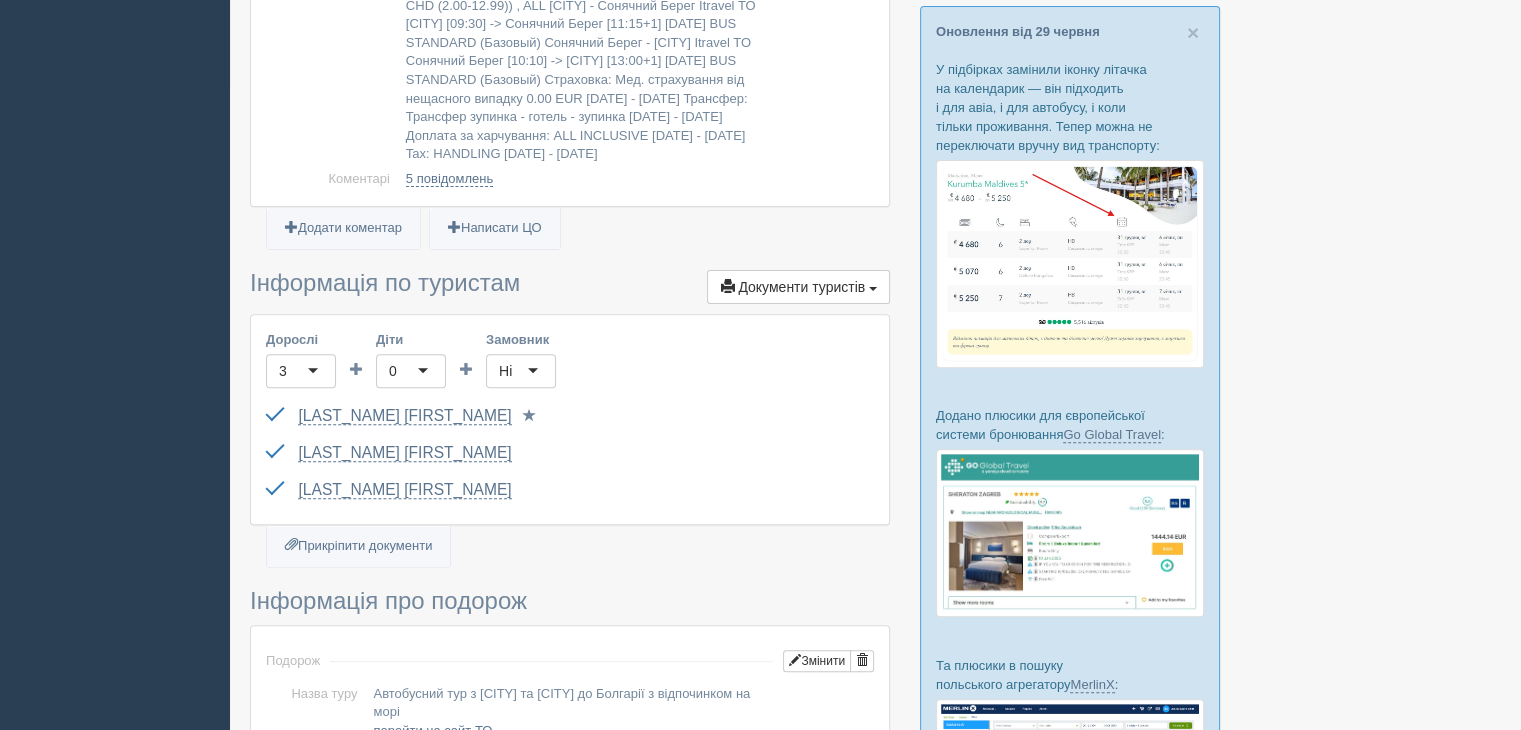 scroll, scrollTop: 544, scrollLeft: 0, axis: vertical 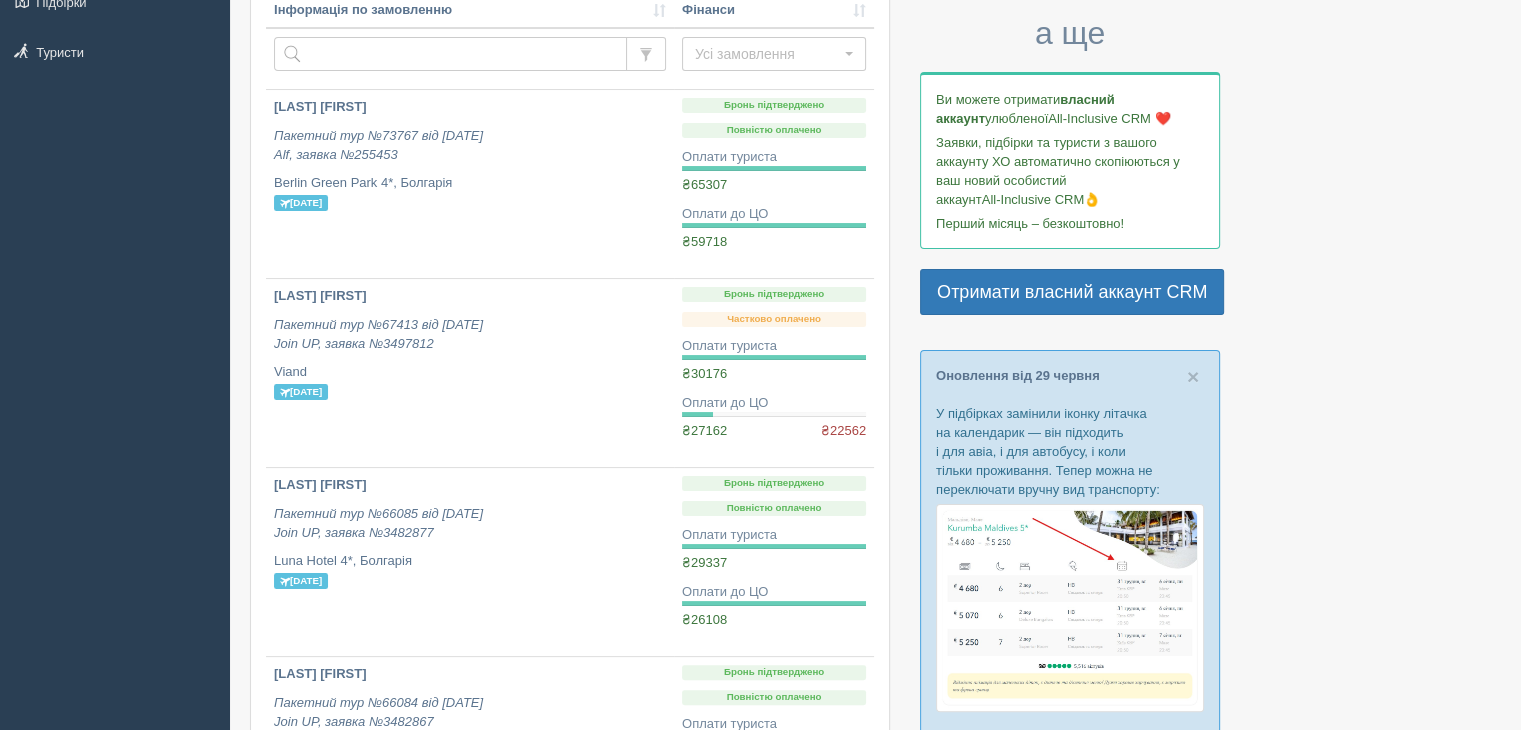 click on "Замовлення
Турист в офісі
Розширений пошук...
×
Розширений пошук:
Початок туру:  з [DATE] по [DATE]
Змінити
Фінанси" at bounding box center (875, 942) 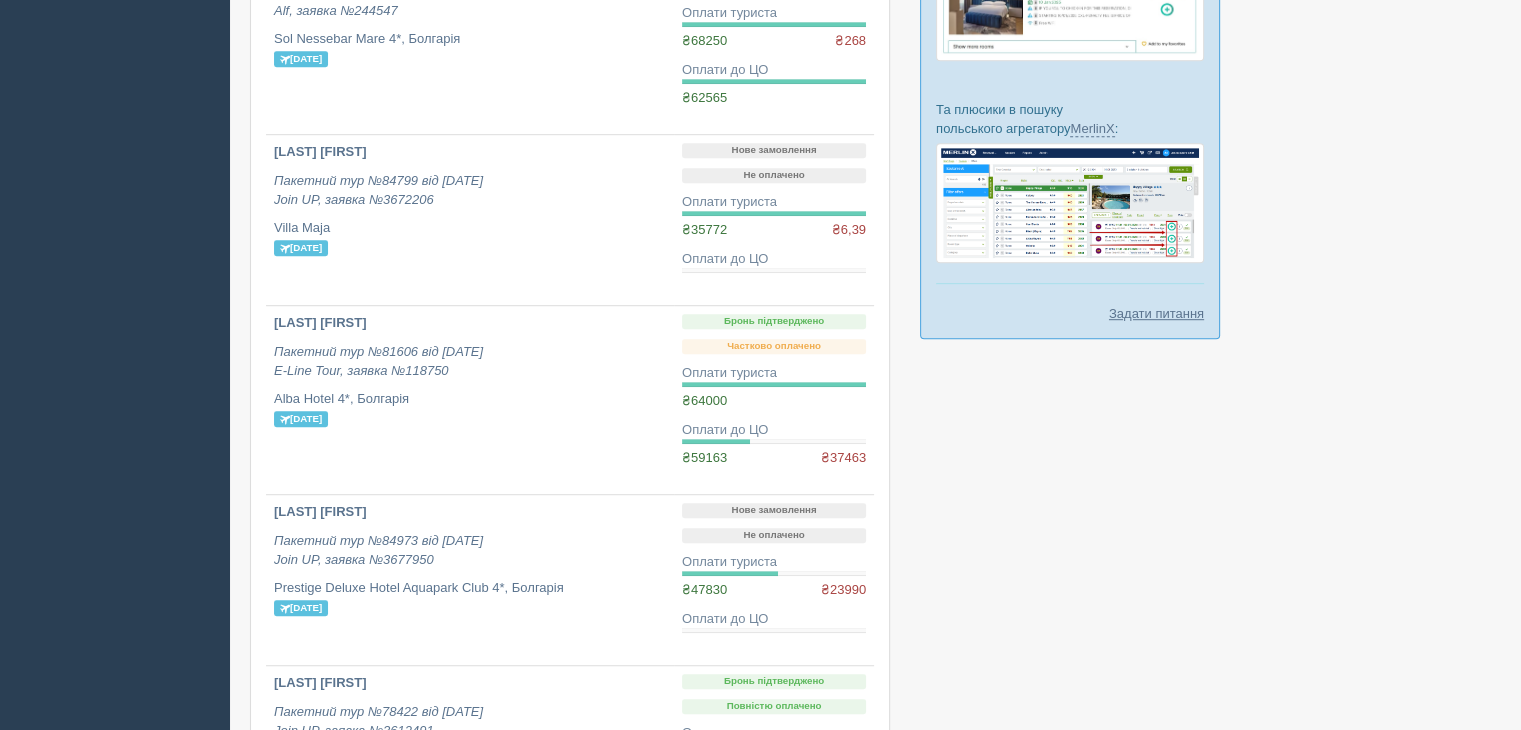 scroll, scrollTop: 1100, scrollLeft: 0, axis: vertical 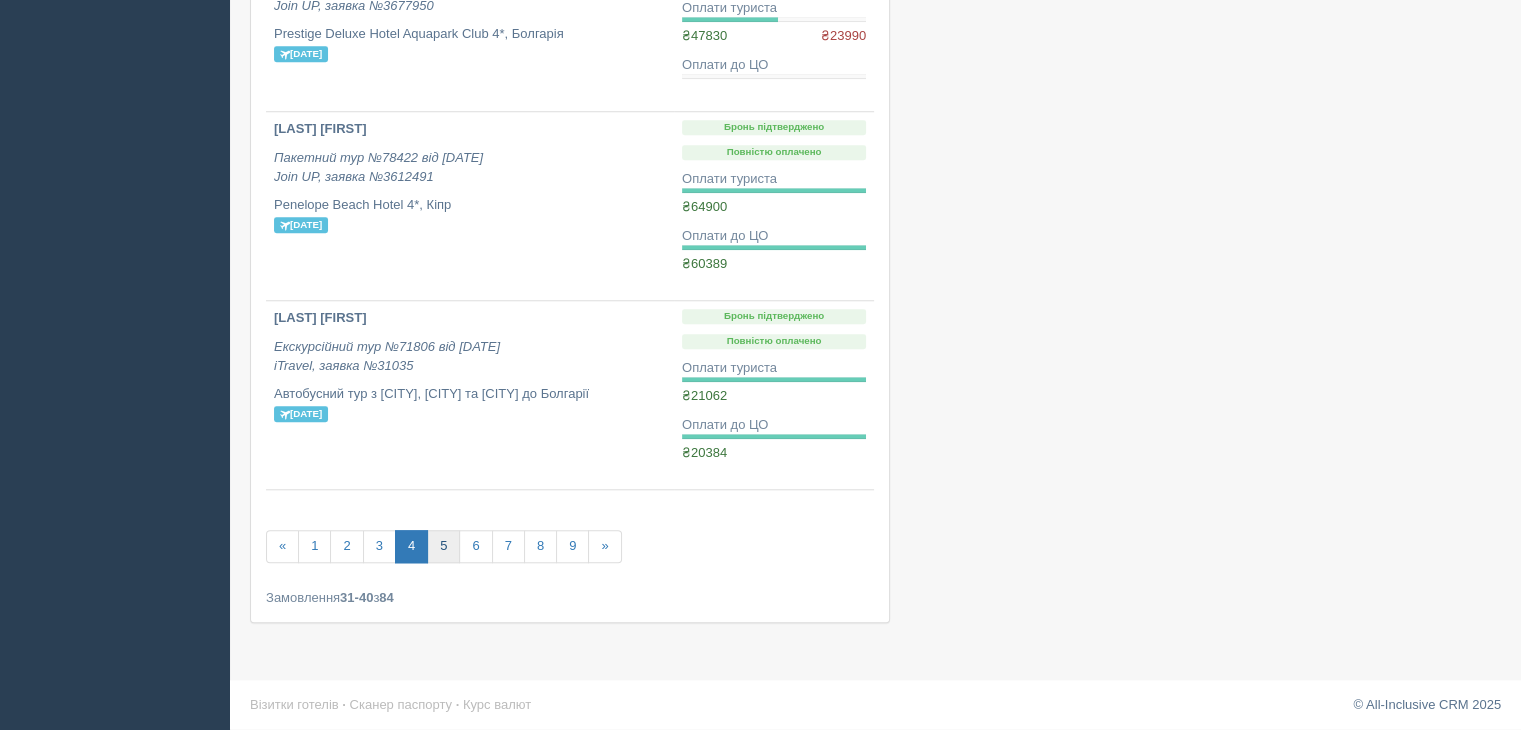 click on "5" at bounding box center (443, 546) 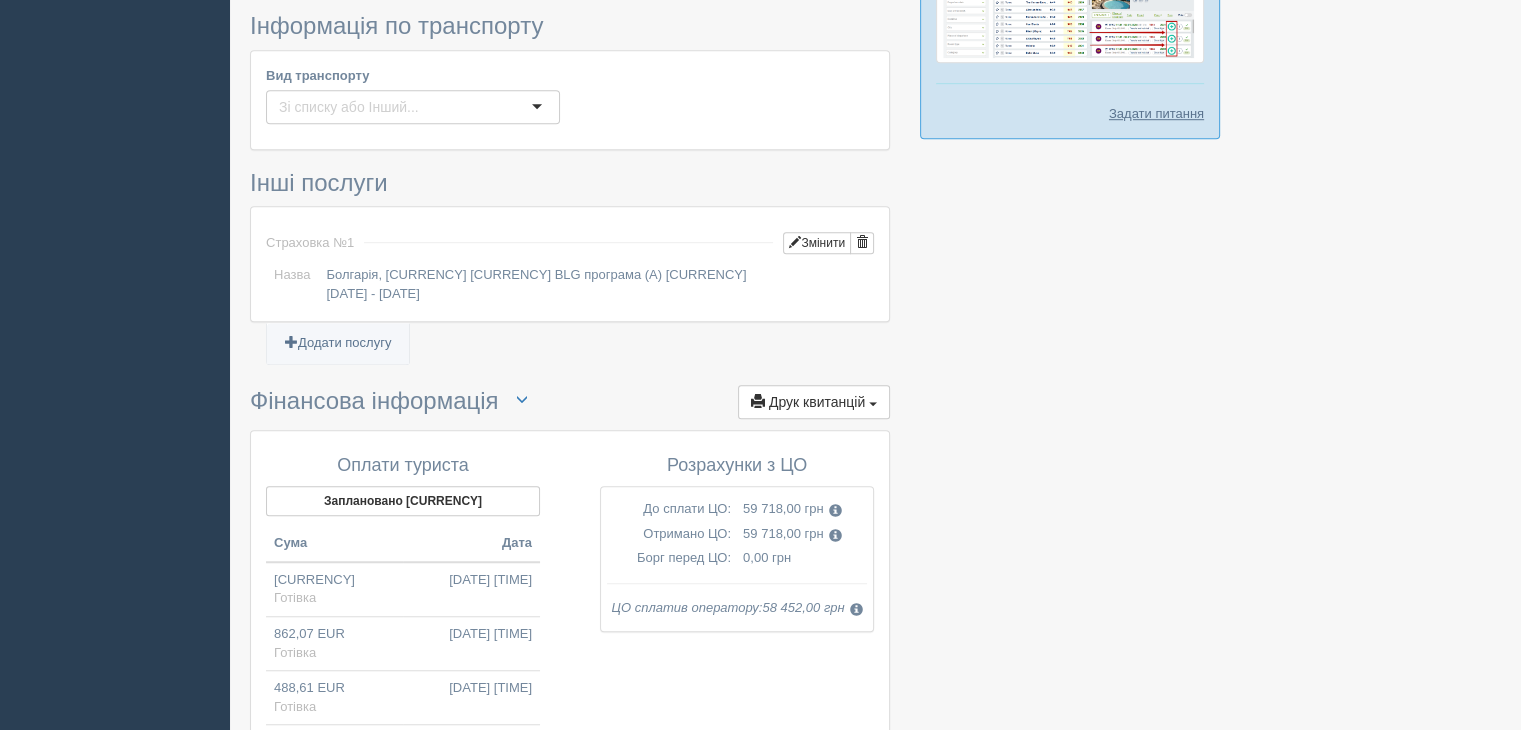 scroll, scrollTop: 1741, scrollLeft: 0, axis: vertical 